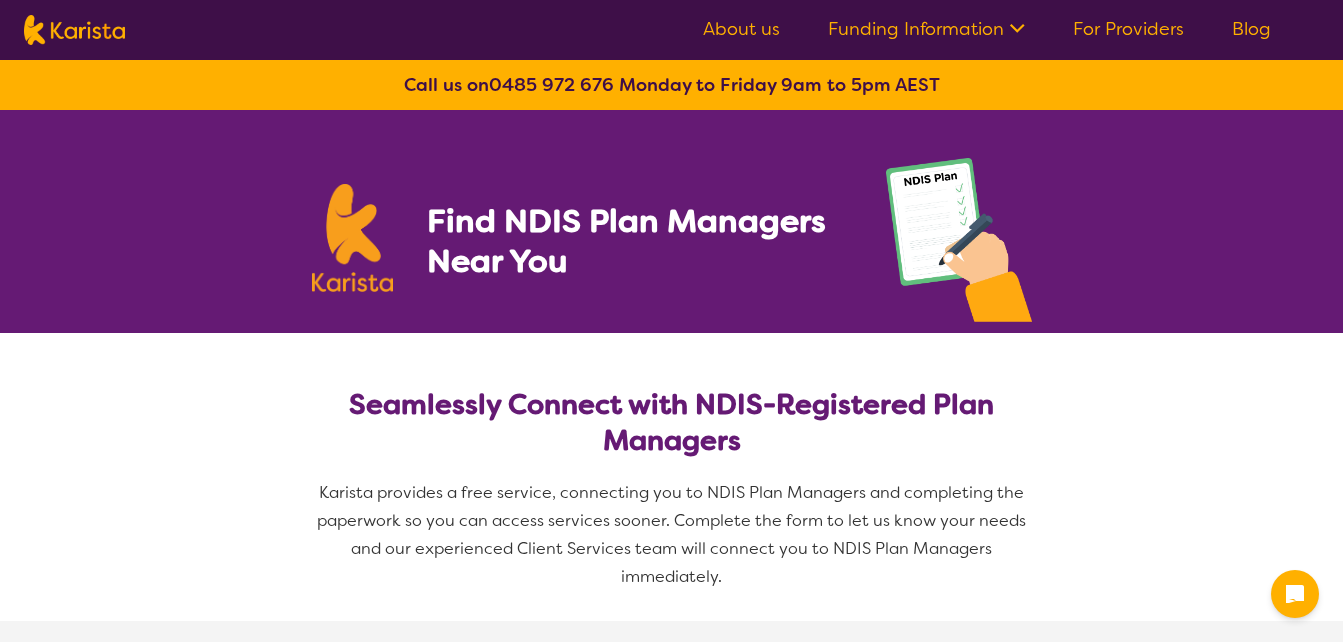 select on "NDIS Plan management" 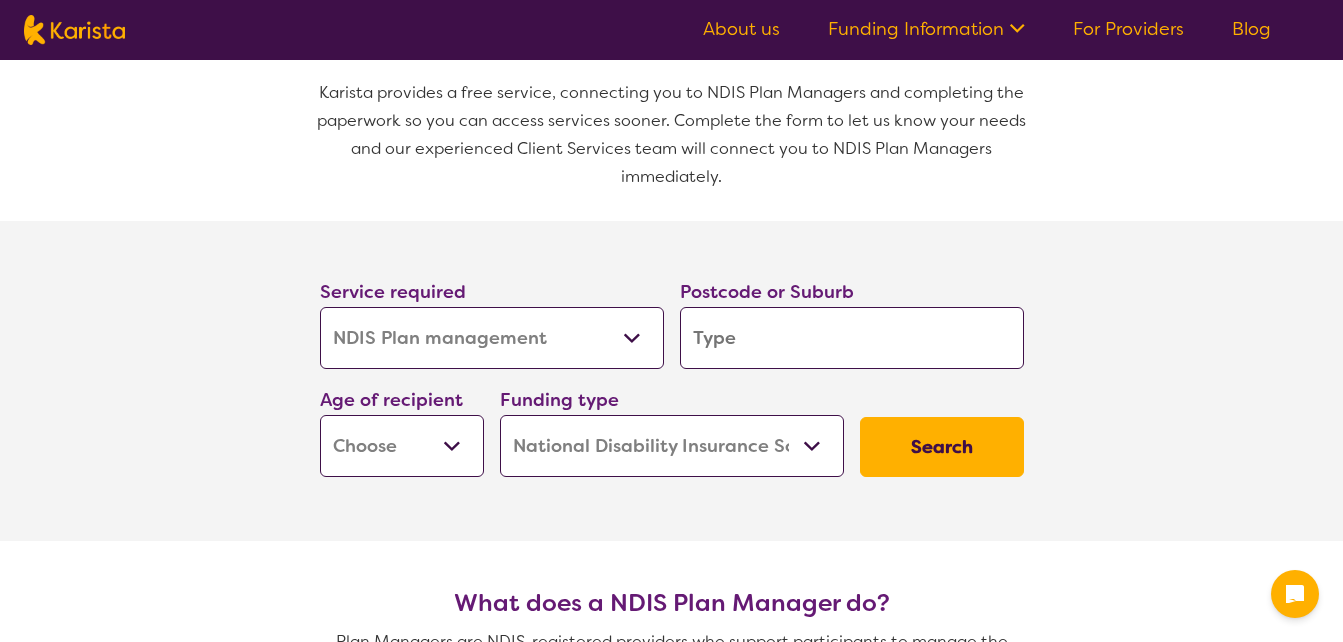scroll, scrollTop: 400, scrollLeft: 0, axis: vertical 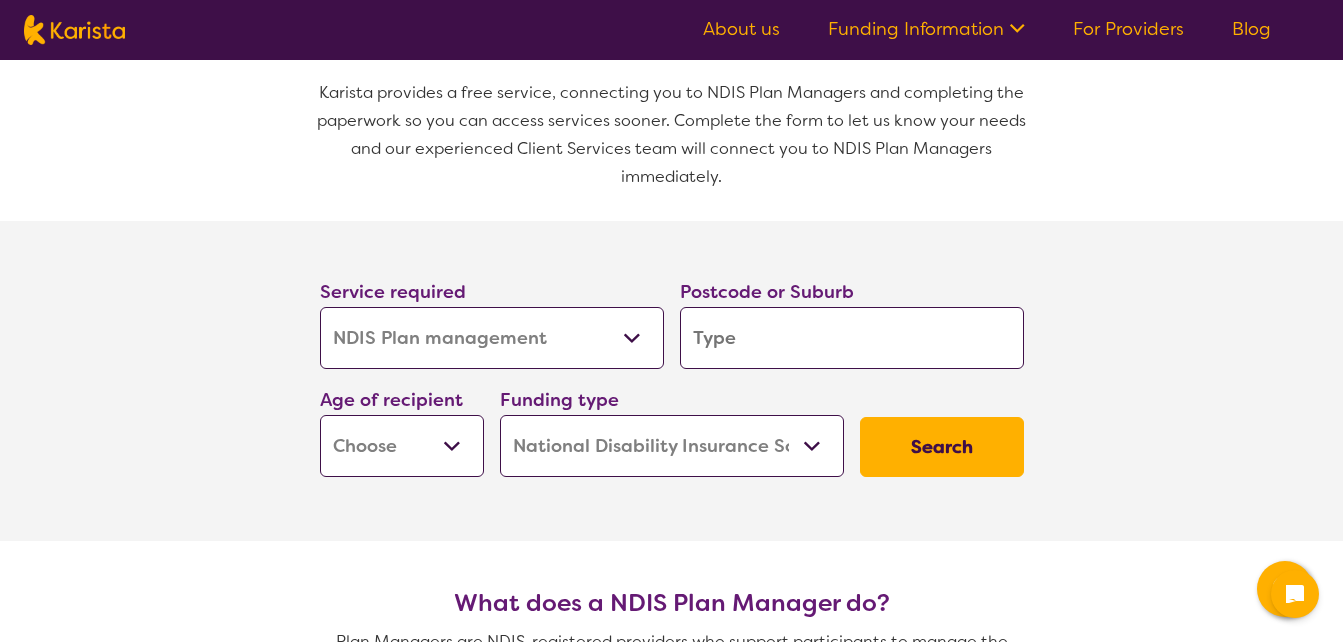 click on "Allied Health Assistant Assessment (ADHD or Autism) Behaviour support Counselling Dietitian Domestic and home help Employment Support Exercise physiology Home Care Package Provider Key Worker NDIS Plan management NDIS Support Coordination Nursing services Occupational therapy Personal care Physiotherapy Podiatry Psychology Psychosocial Recovery Coach Respite Speech therapy Support worker Supported accommodation" at bounding box center (492, 338) 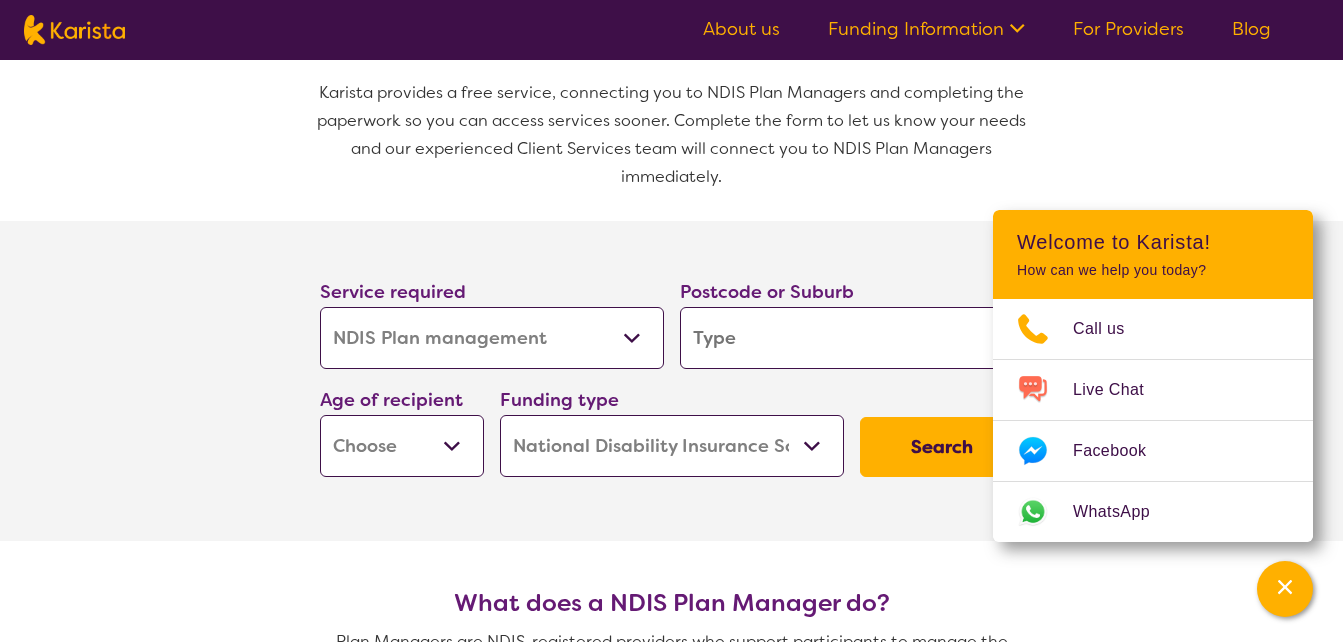 click on "Service required Allied Health Assistant Assessment (ADHD or Autism) Behaviour support Counselling Dietitian Domestic and home help Employment Support Exercise physiology Home Care Package Provider Key Worker NDIS Plan management NDIS Support Coordination Nursing services Occupational therapy Personal care Physiotherapy Podiatry Psychology Psychosocial Recovery Coach Respite Speech therapy Support worker Supported accommodation Postcode or Suburb Age of recipient Early Childhood - 0 to 9 Child - 10 to 11 Adolescent - 12 to 17 Adult - 18 to 64 Aged - 65+ Funding type Home Care Package (HCP) National Disability Insurance Scheme (NDIS) I don't know Search" at bounding box center [671, 381] 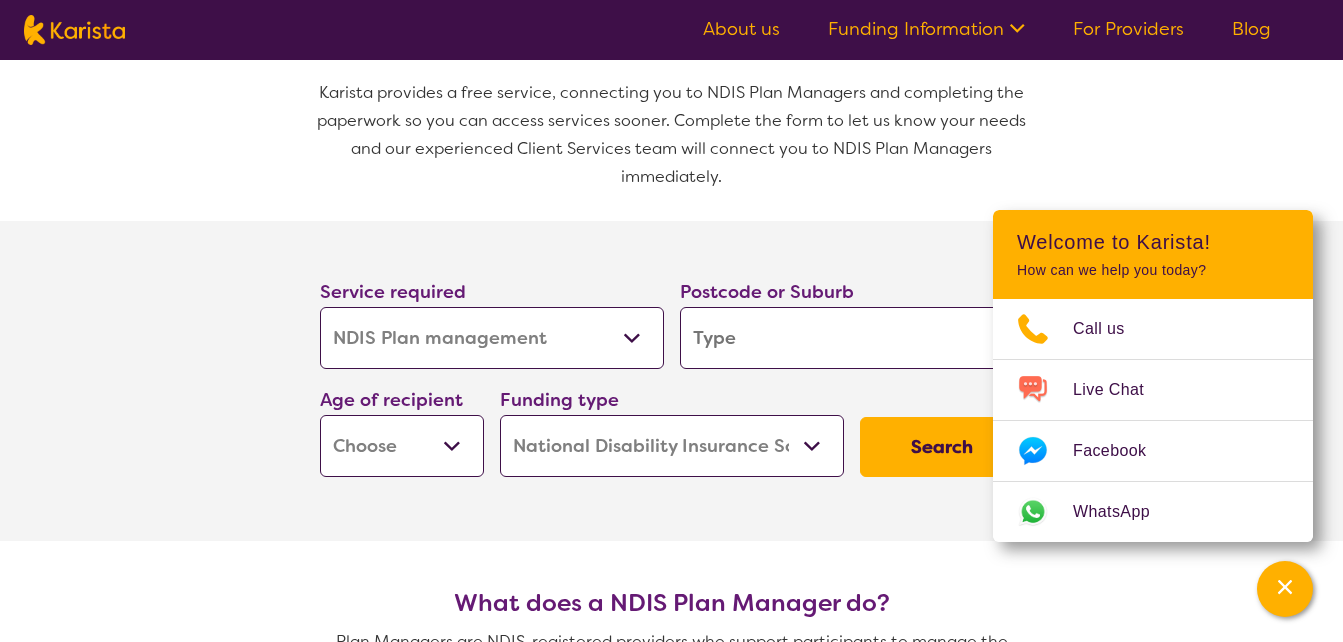 click at bounding box center [852, 338] 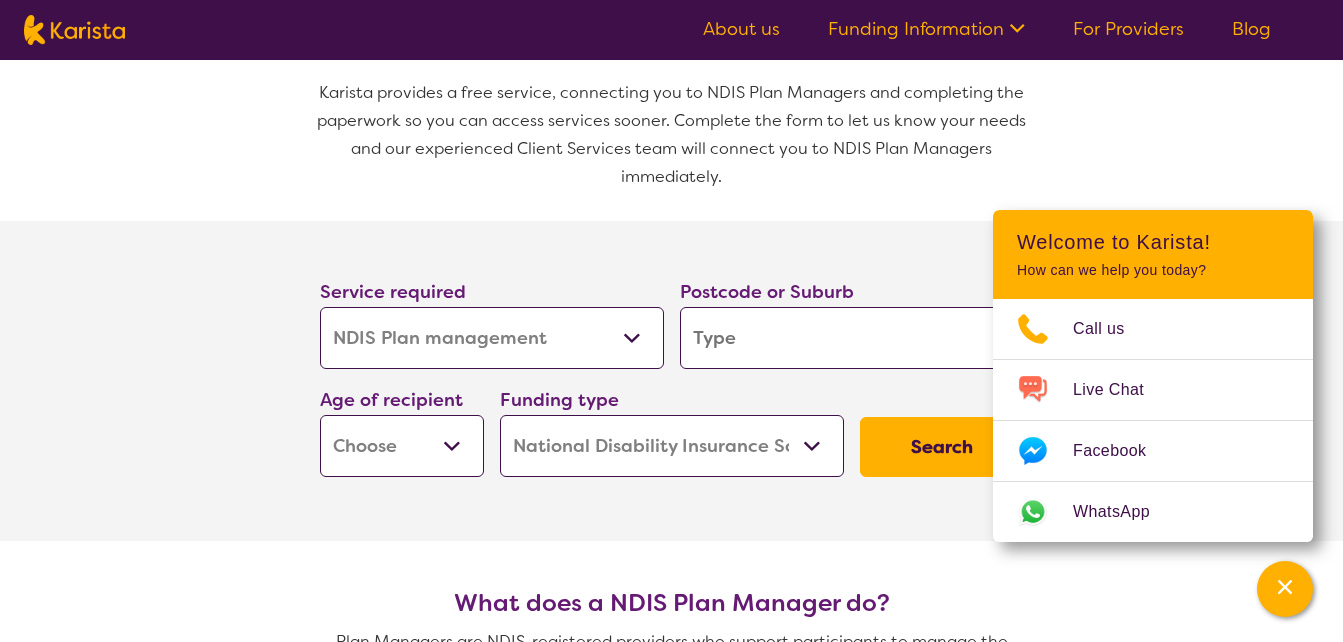 click on "Home Care Package (HCP) National Disability Insurance Scheme (NDIS) I don't know" at bounding box center (672, 446) 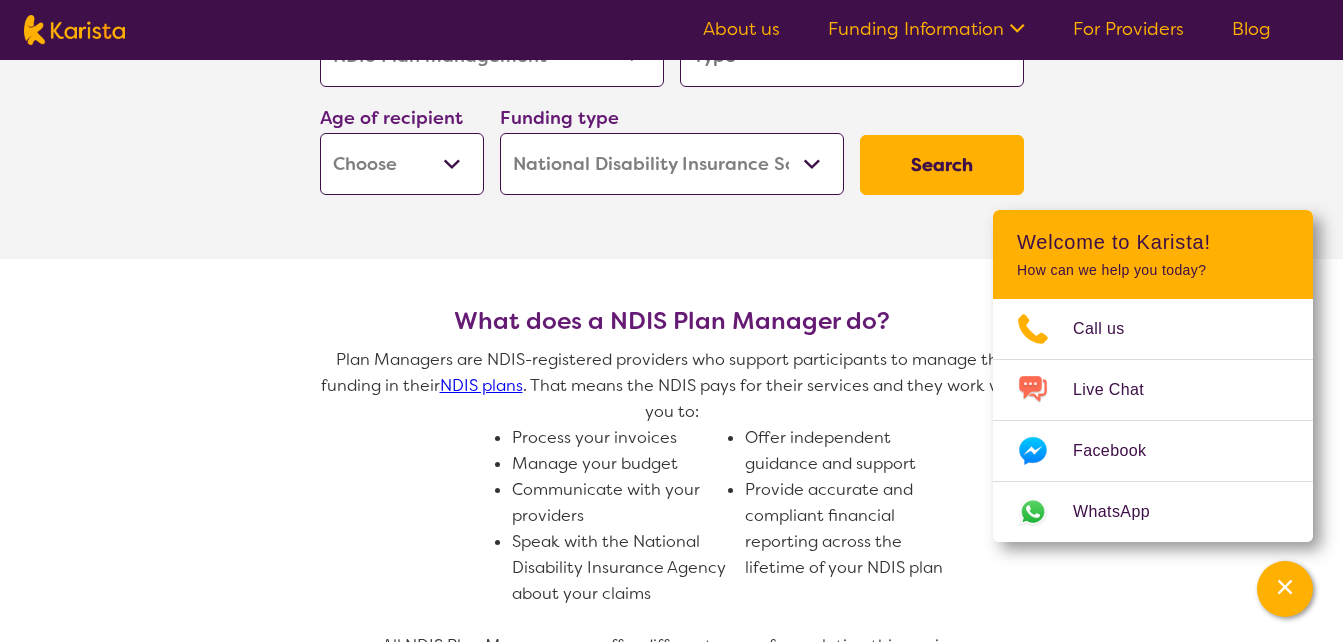 scroll, scrollTop: 500, scrollLeft: 0, axis: vertical 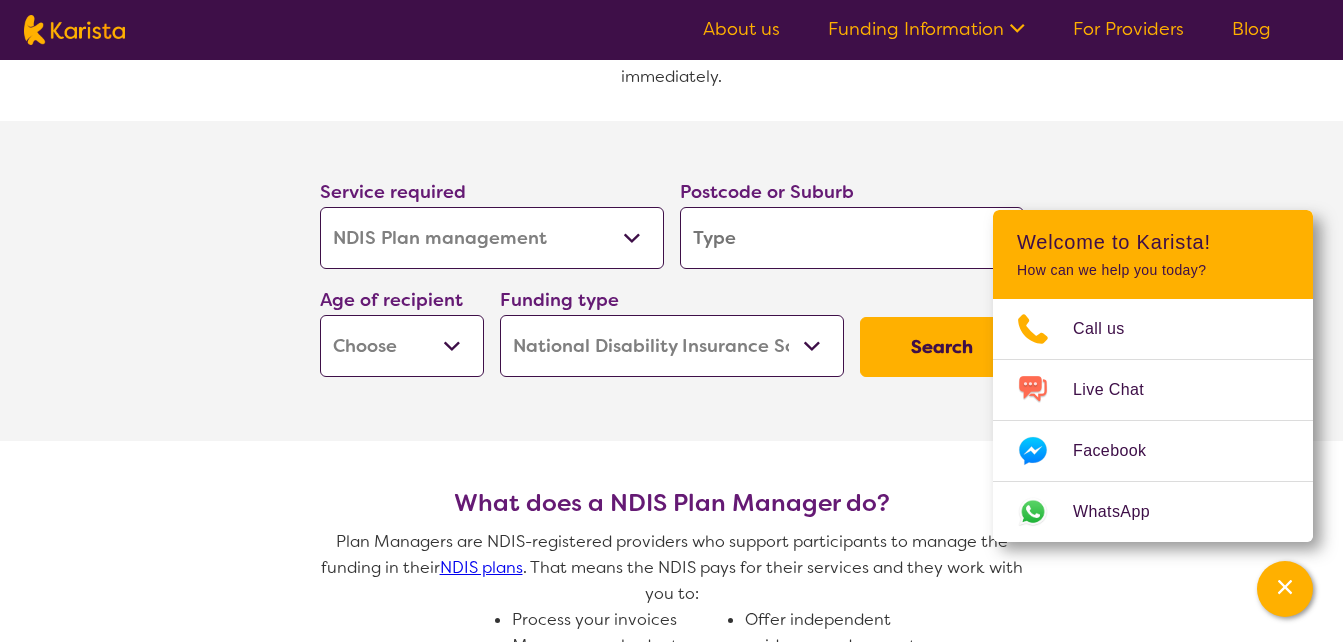 click on "Home Care Package (HCP) National Disability Insurance Scheme (NDIS) I don't know" at bounding box center [672, 346] 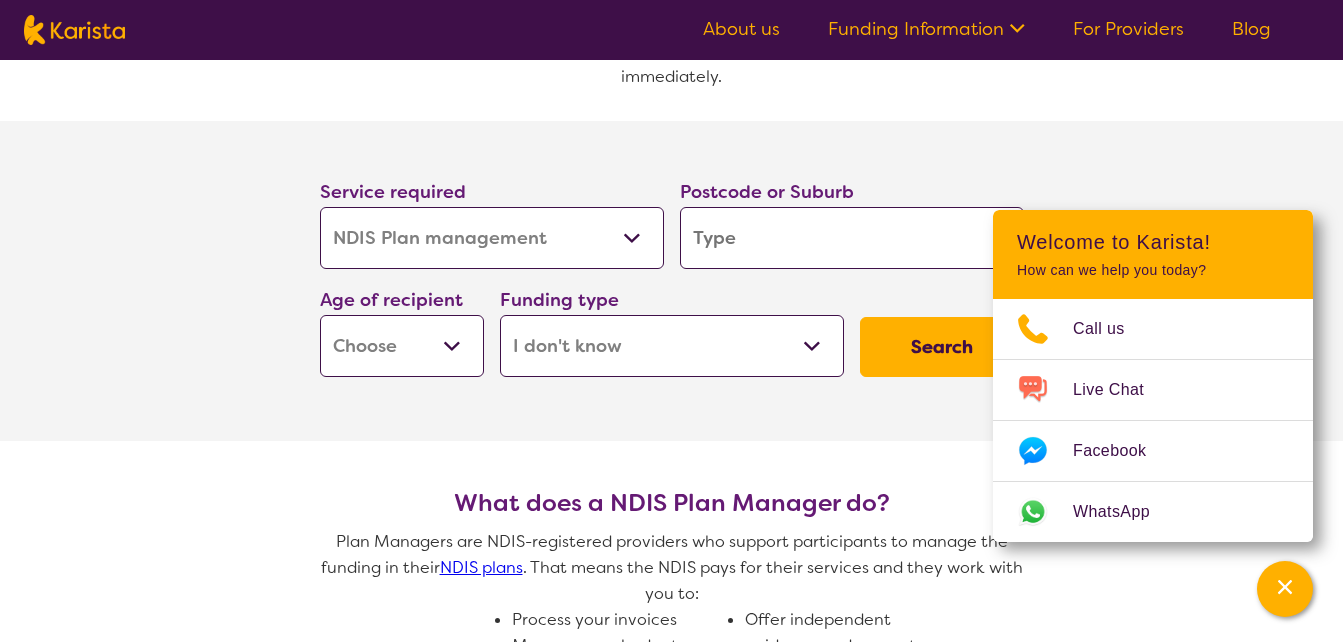 click on "Home Care Package (HCP) National Disability Insurance Scheme (NDIS) I don't know" at bounding box center [672, 346] 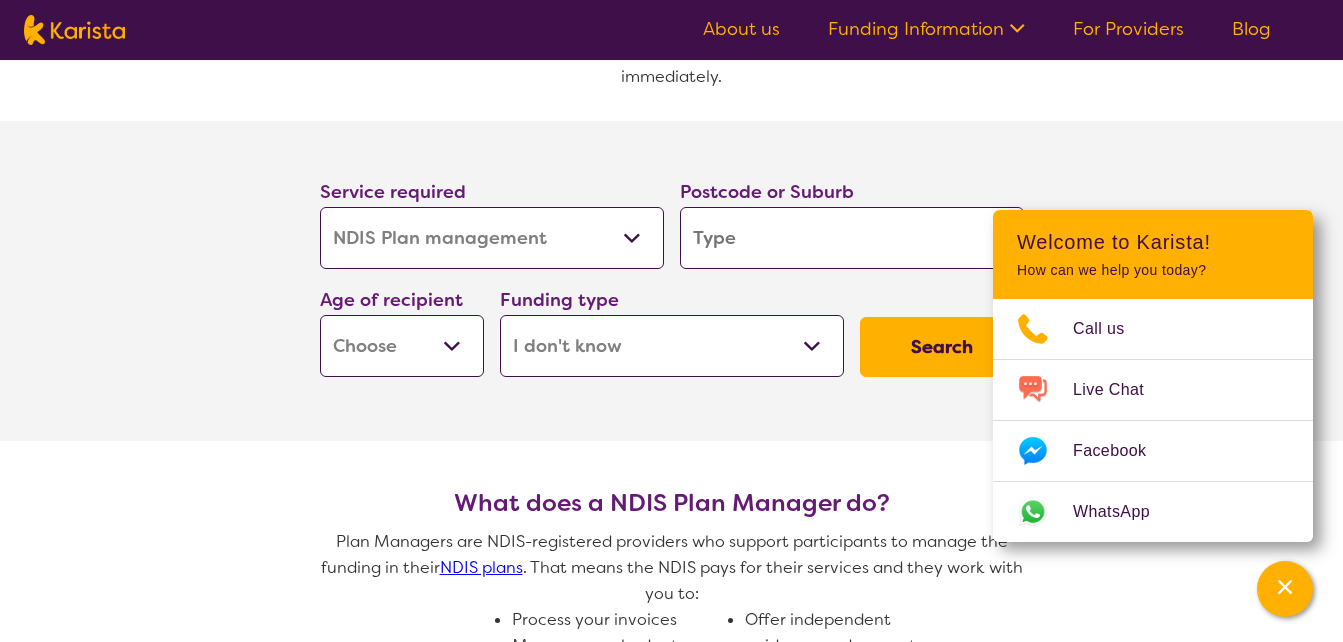 click on "Early Childhood - 0 to 9 Child - 10 to 11 Adolescent - 12 to 17 Adult - 18 to 64 Aged - 65+" at bounding box center (402, 346) 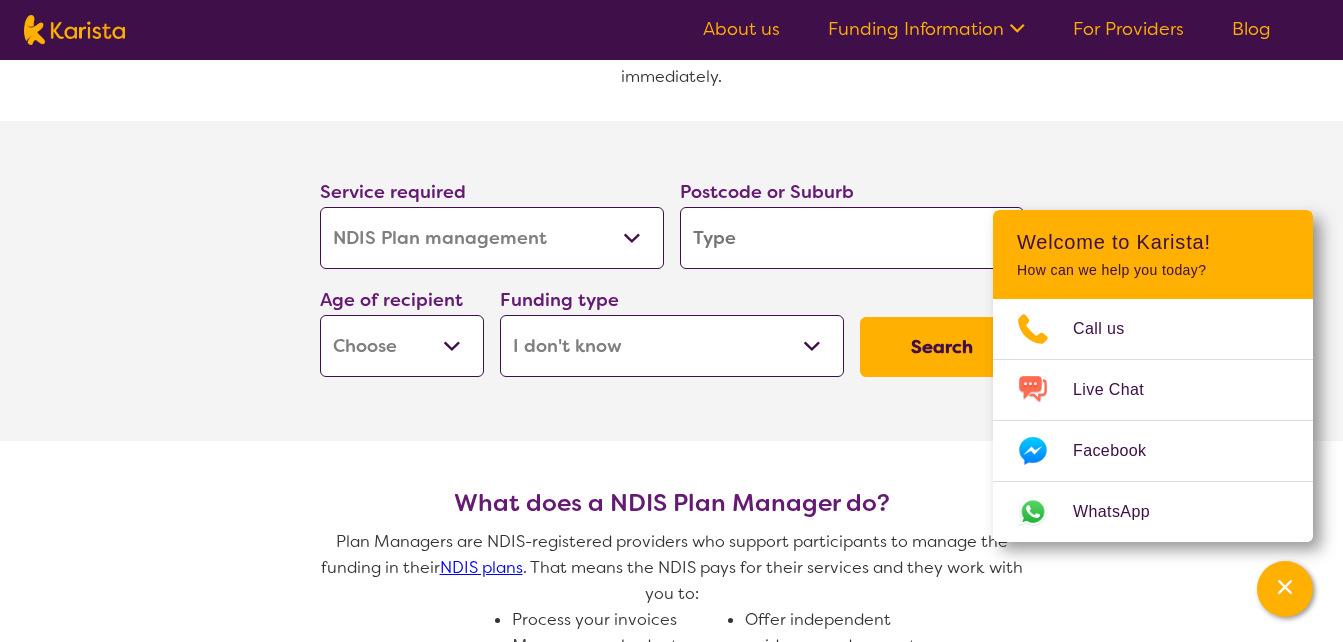 click on "Early Childhood - 0 to 9 Child - 10 to 11 Adolescent - 12 to 17 Adult - 18 to 64 Aged - 65+" at bounding box center (402, 346) 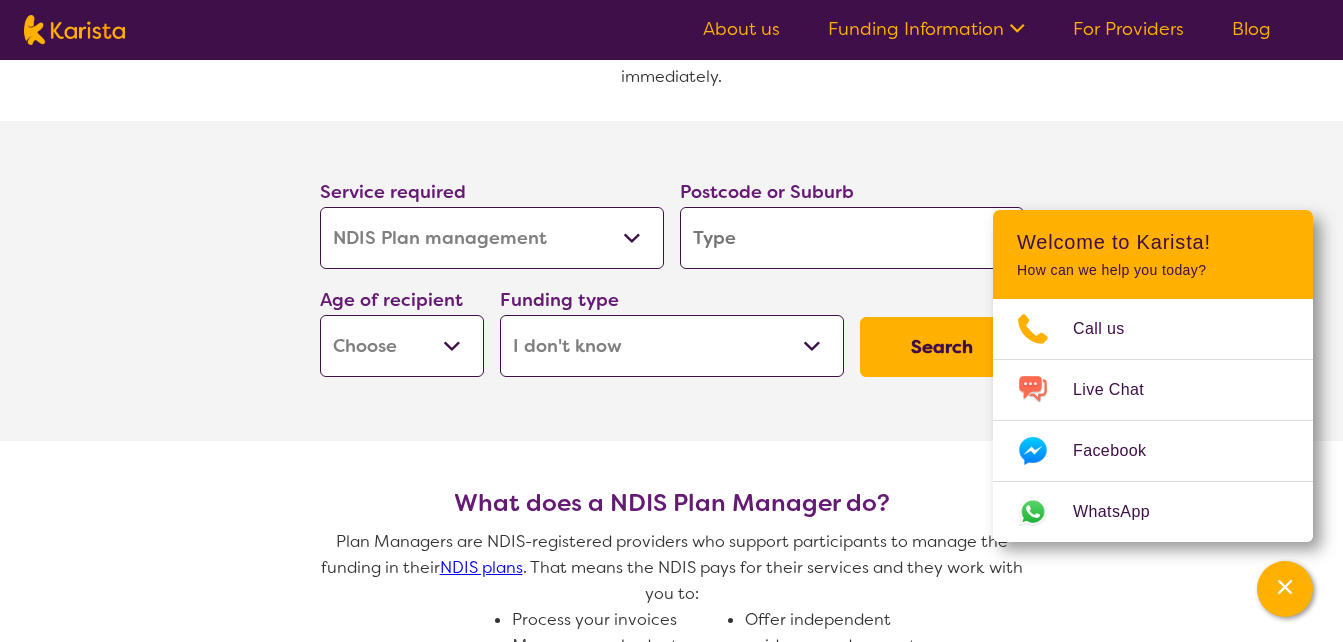 select on "EC" 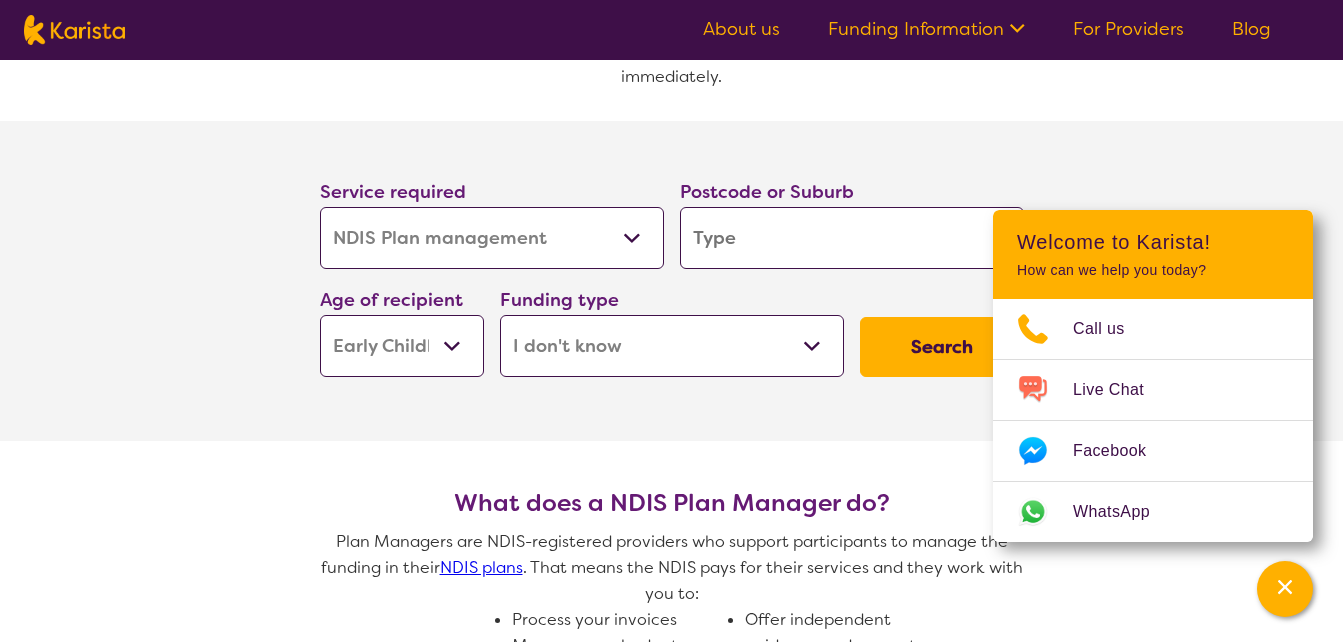 click on "Early Childhood - 0 to 9 Child - 10 to 11 Adolescent - 12 to 17 Adult - 18 to 64 Aged - 65+" at bounding box center [402, 346] 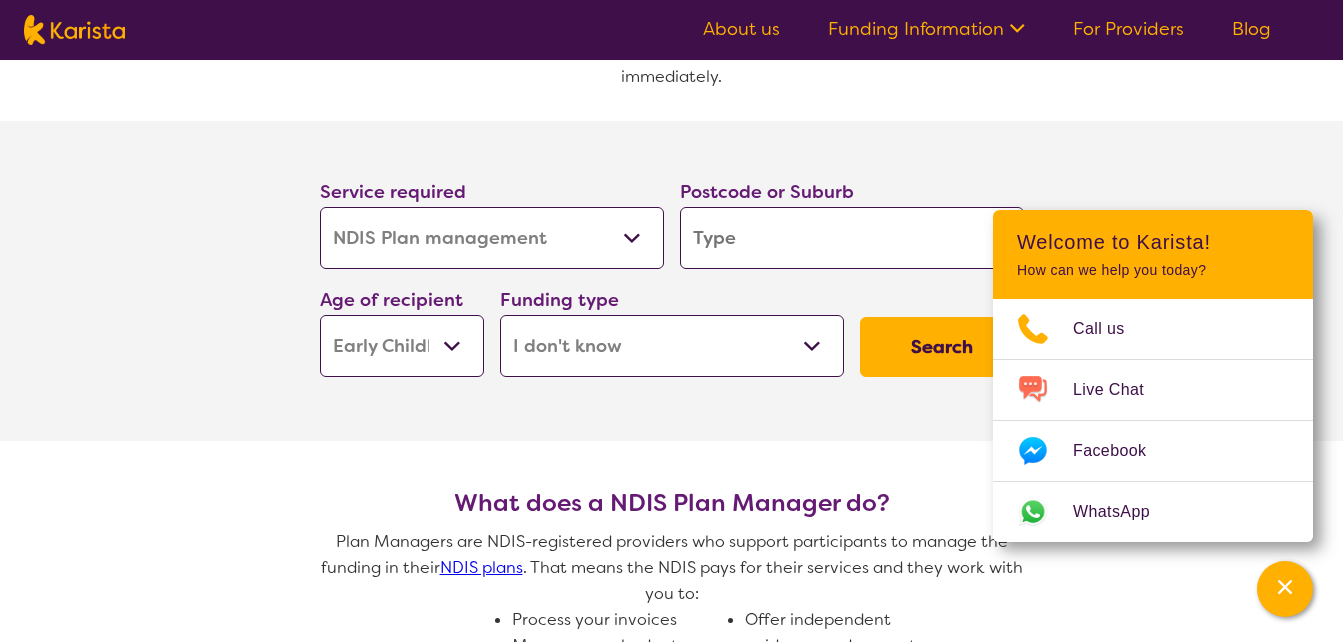 select on "EC" 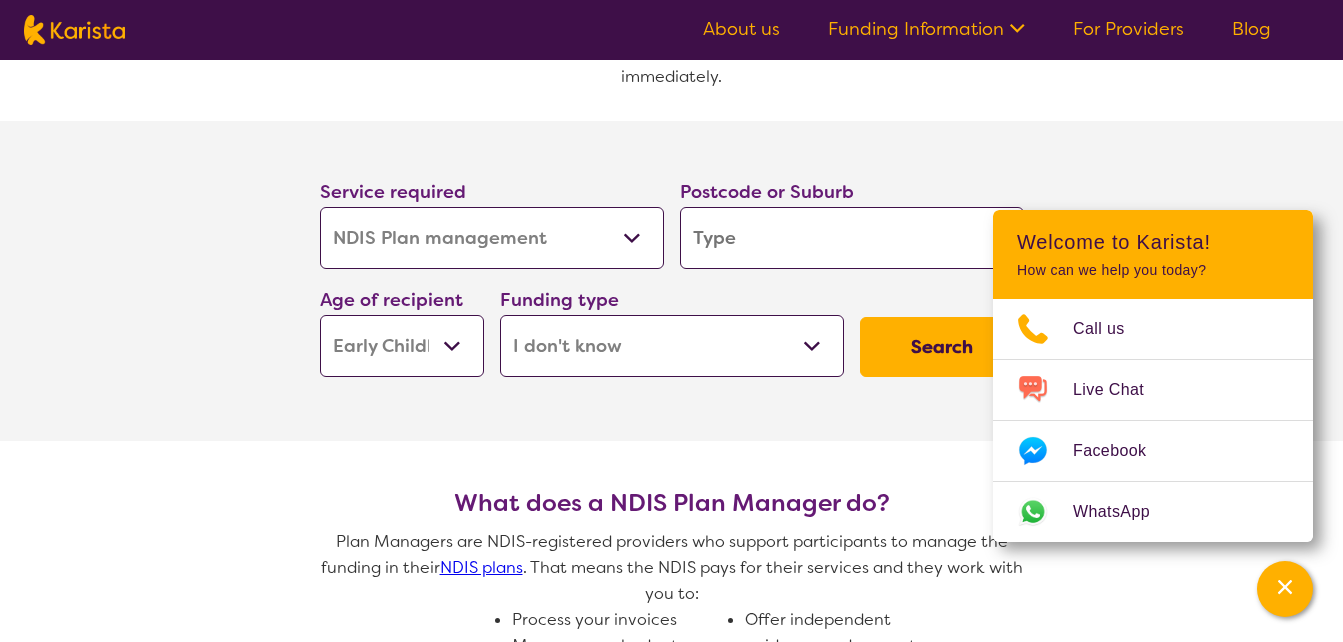 click on "Search" at bounding box center [942, 347] 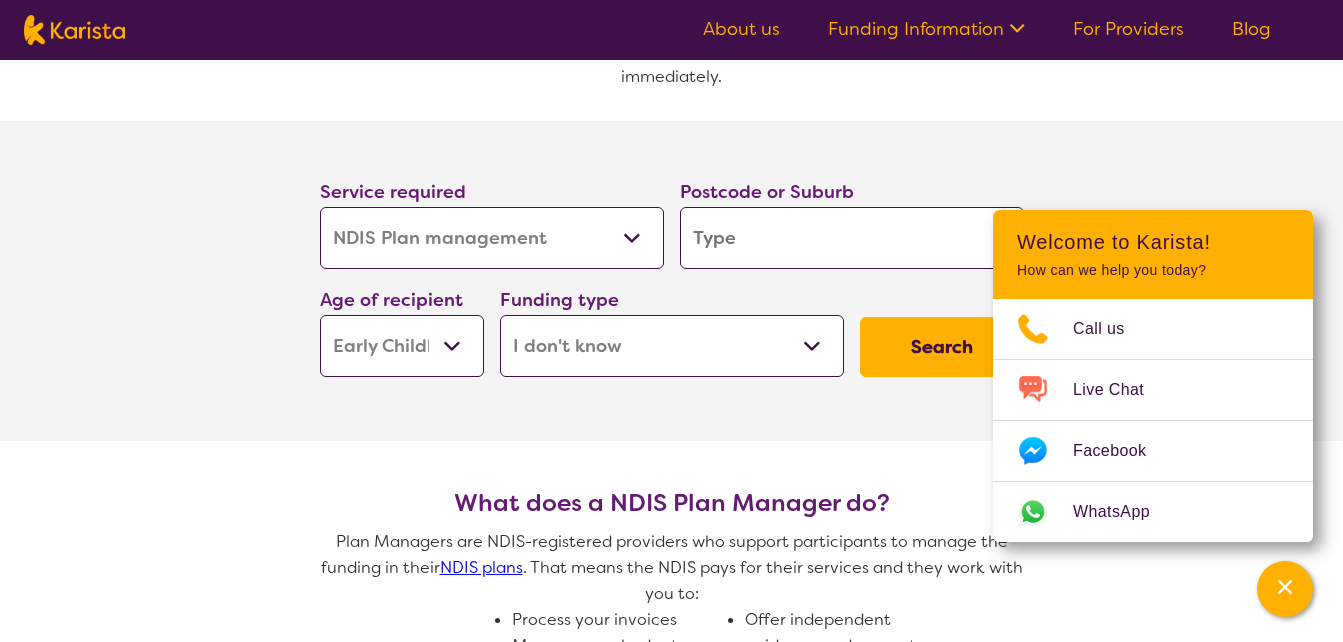 type on "7" 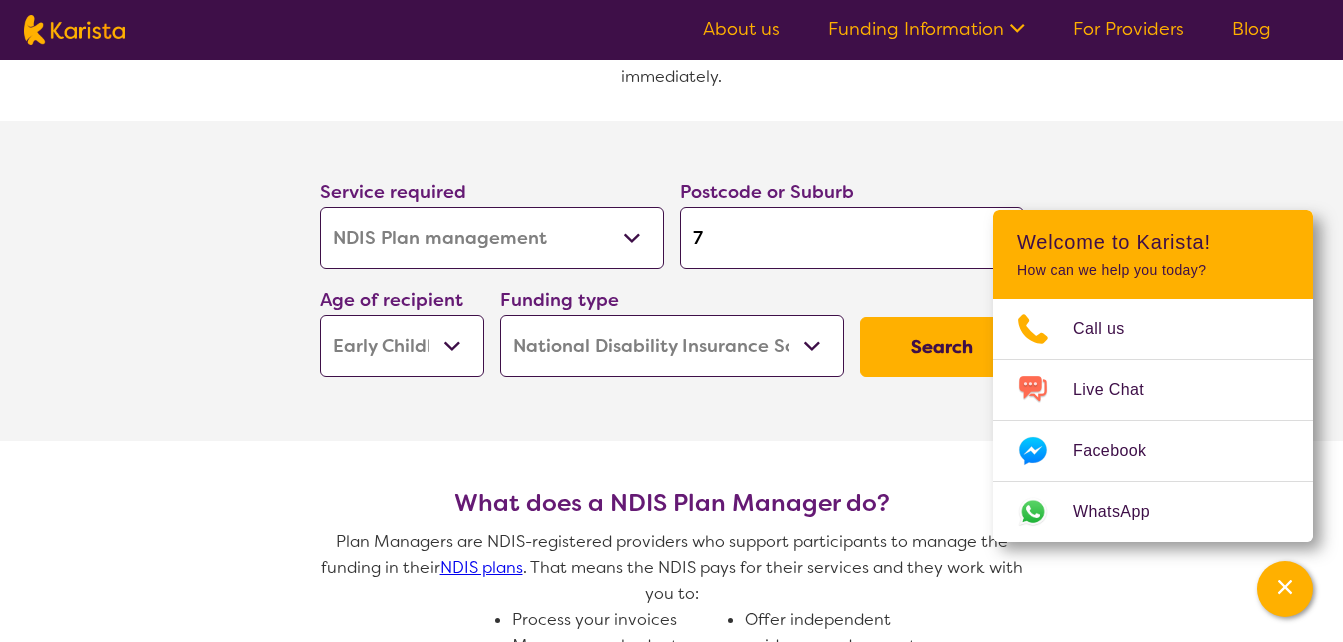 type on "[POSTCODE]" 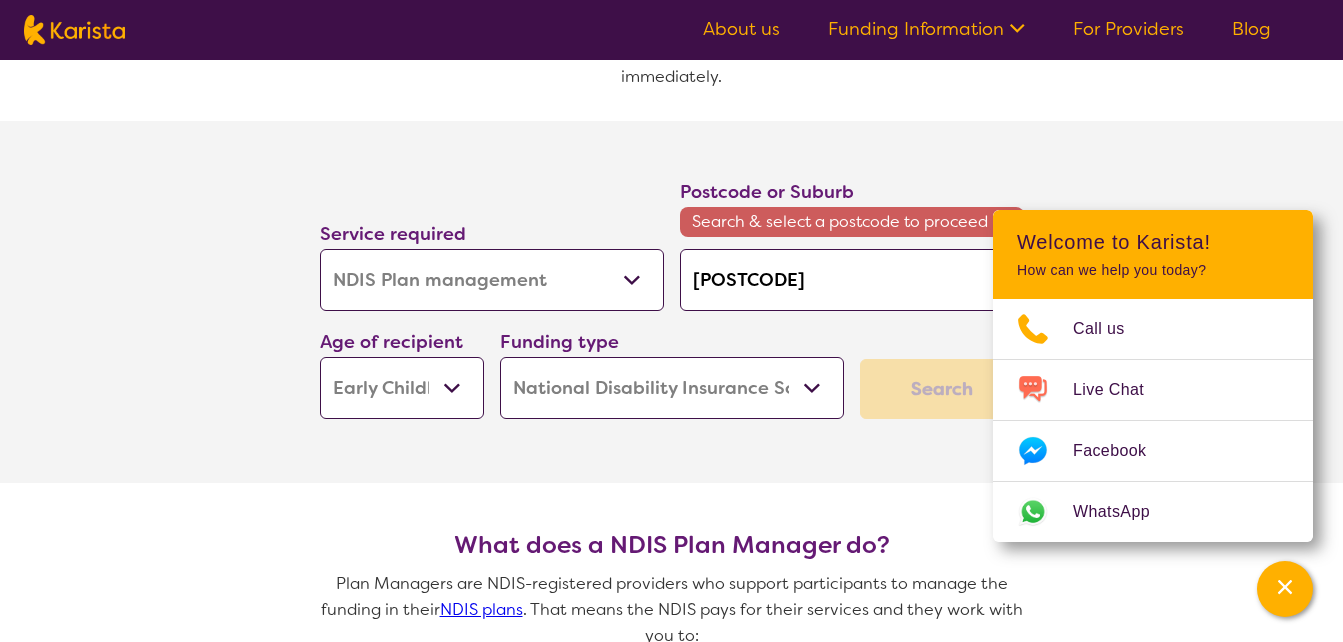 type on "[POSTCODE]" 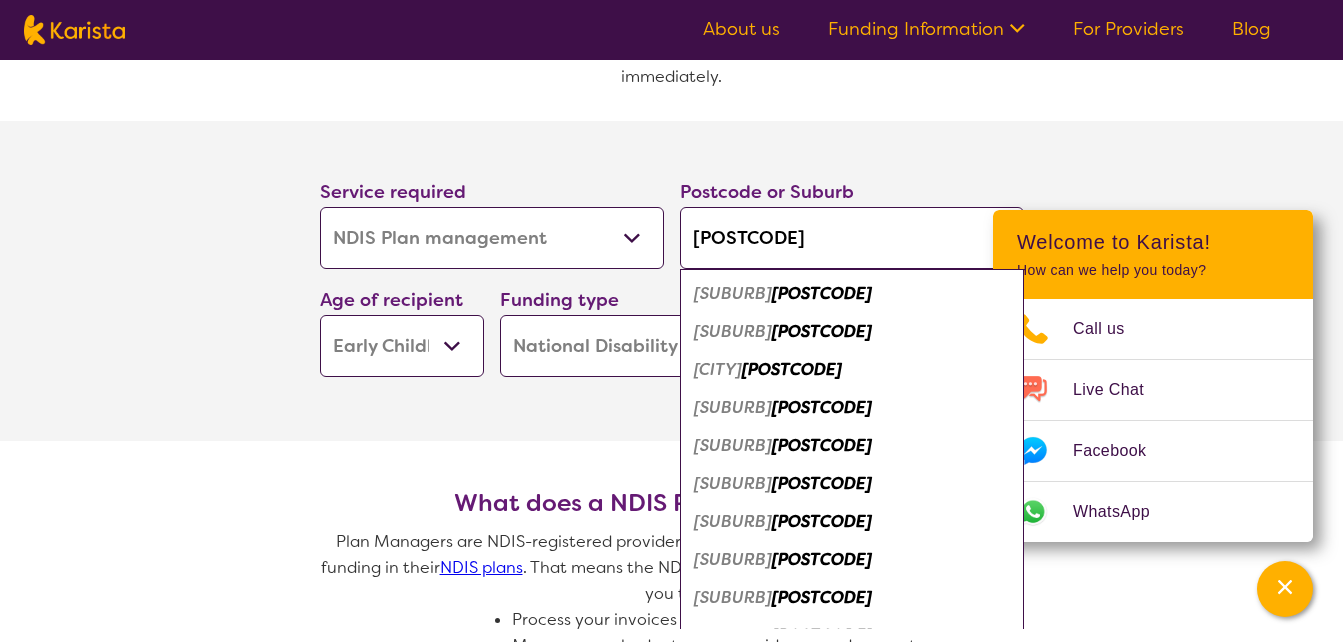 type on "[POSTCODE]" 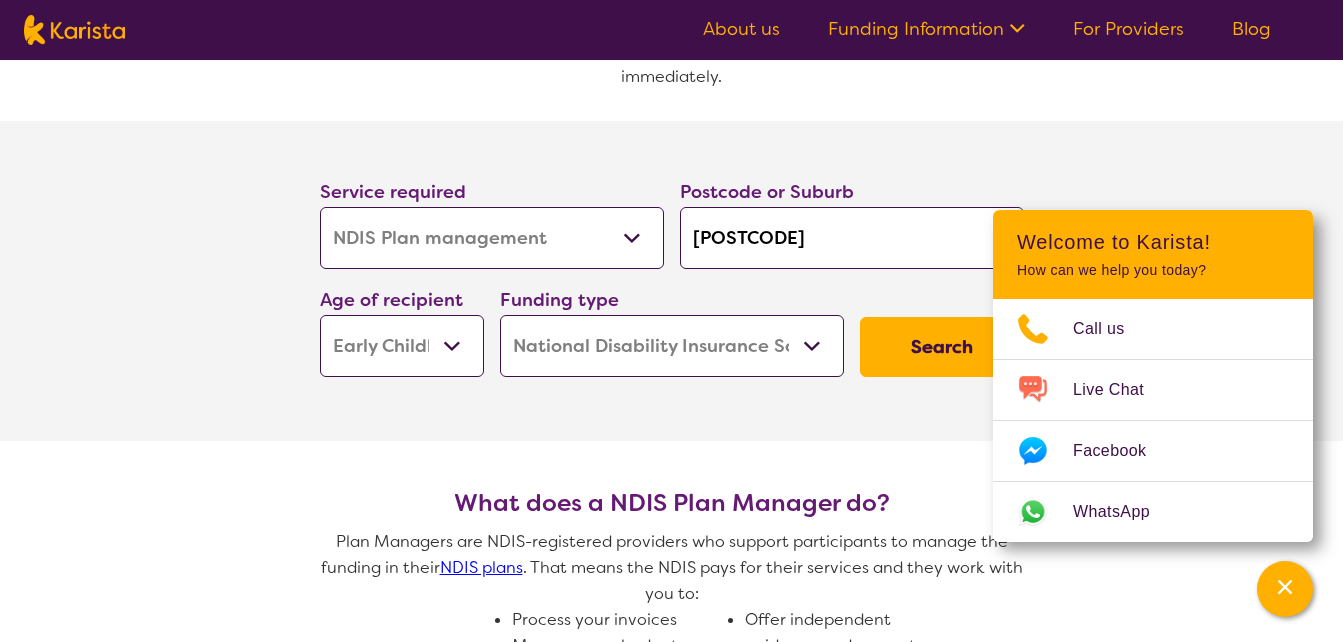 click on "Search" at bounding box center [942, 347] 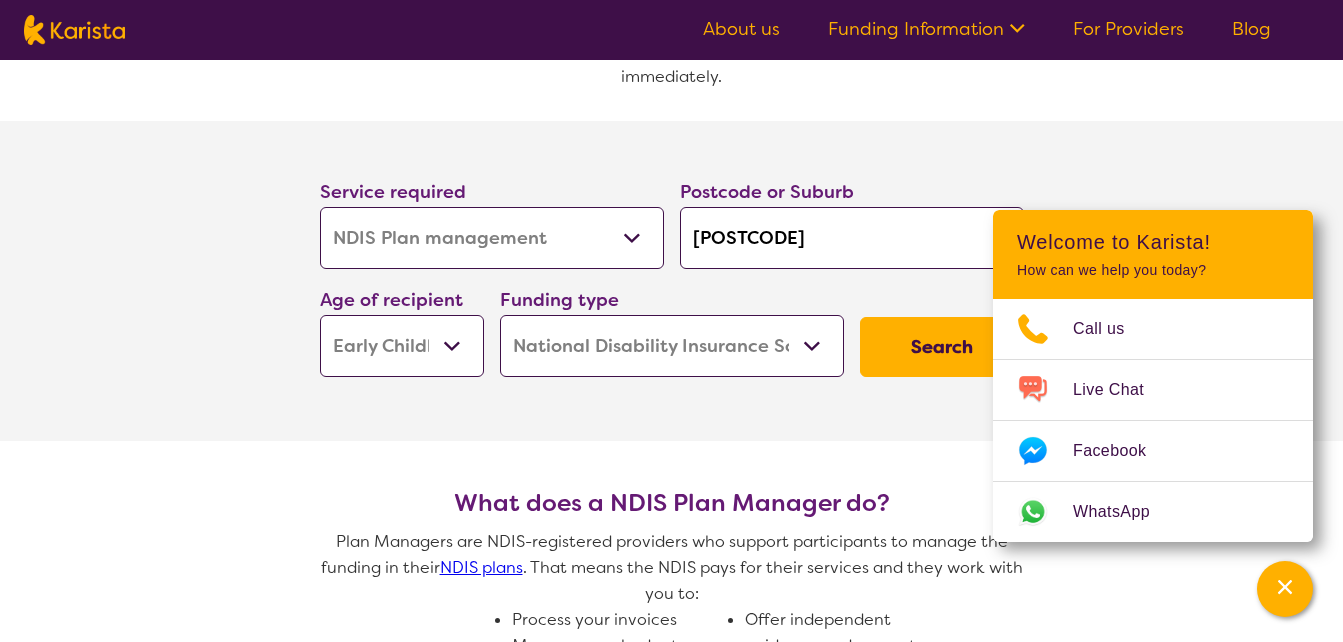 scroll, scrollTop: 0, scrollLeft: 0, axis: both 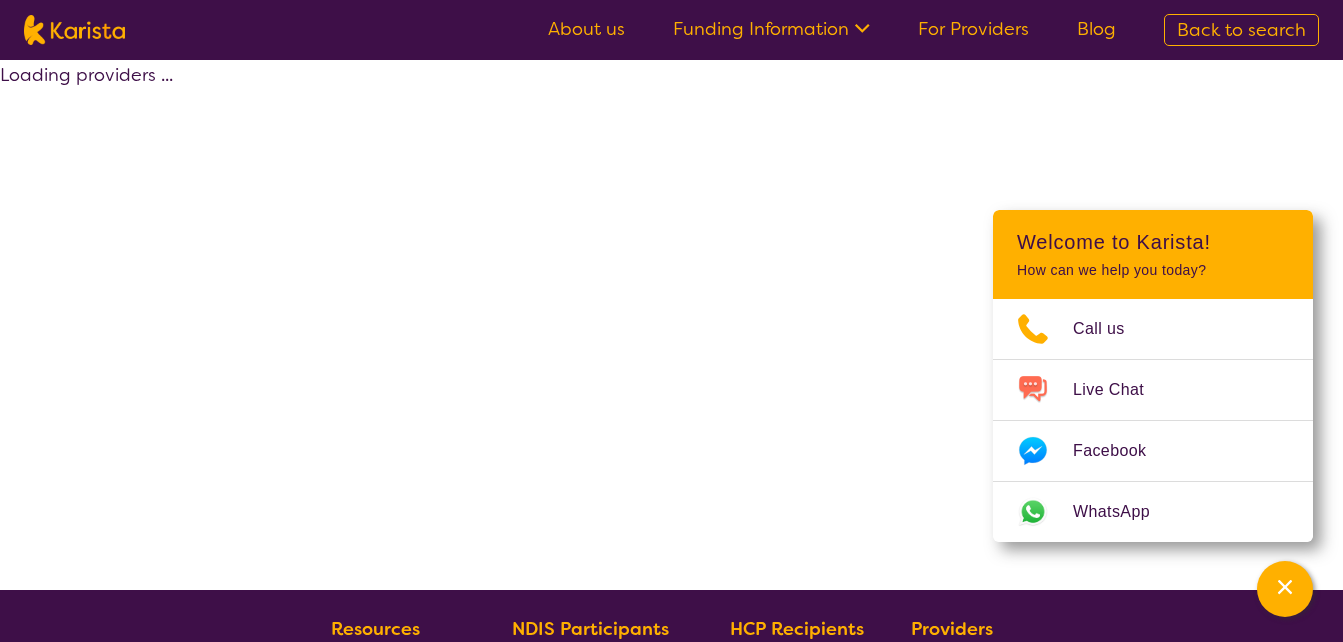 select on "by_score" 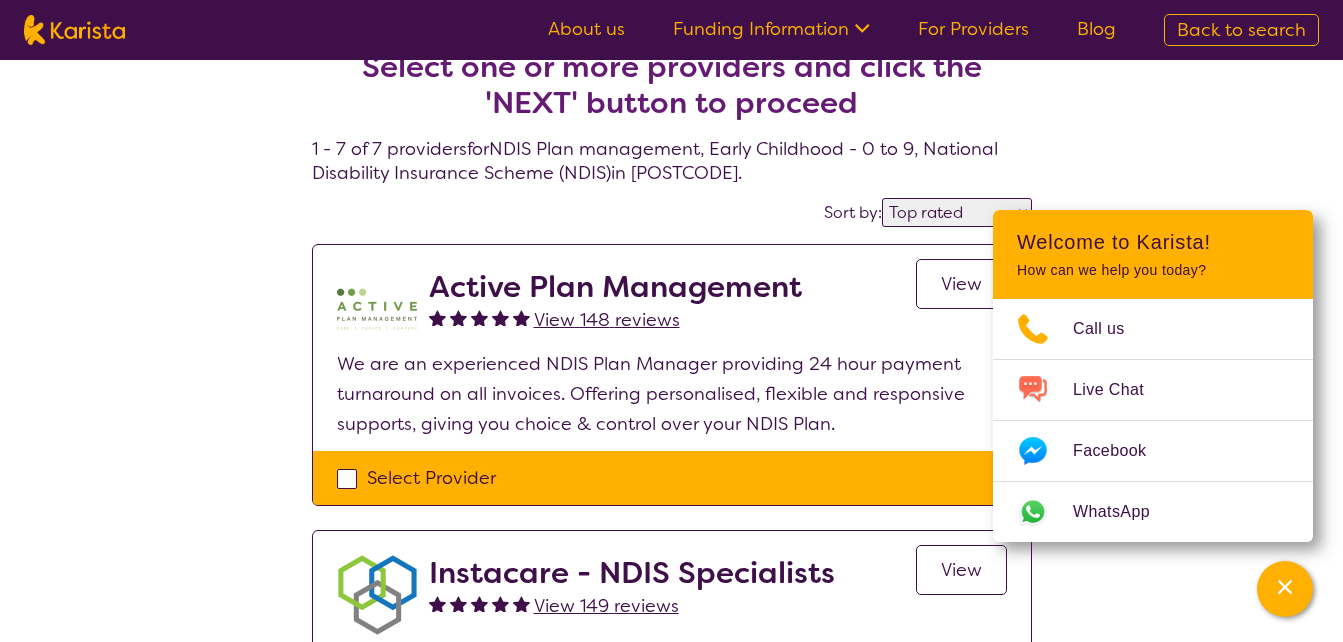 scroll, scrollTop: 0, scrollLeft: 0, axis: both 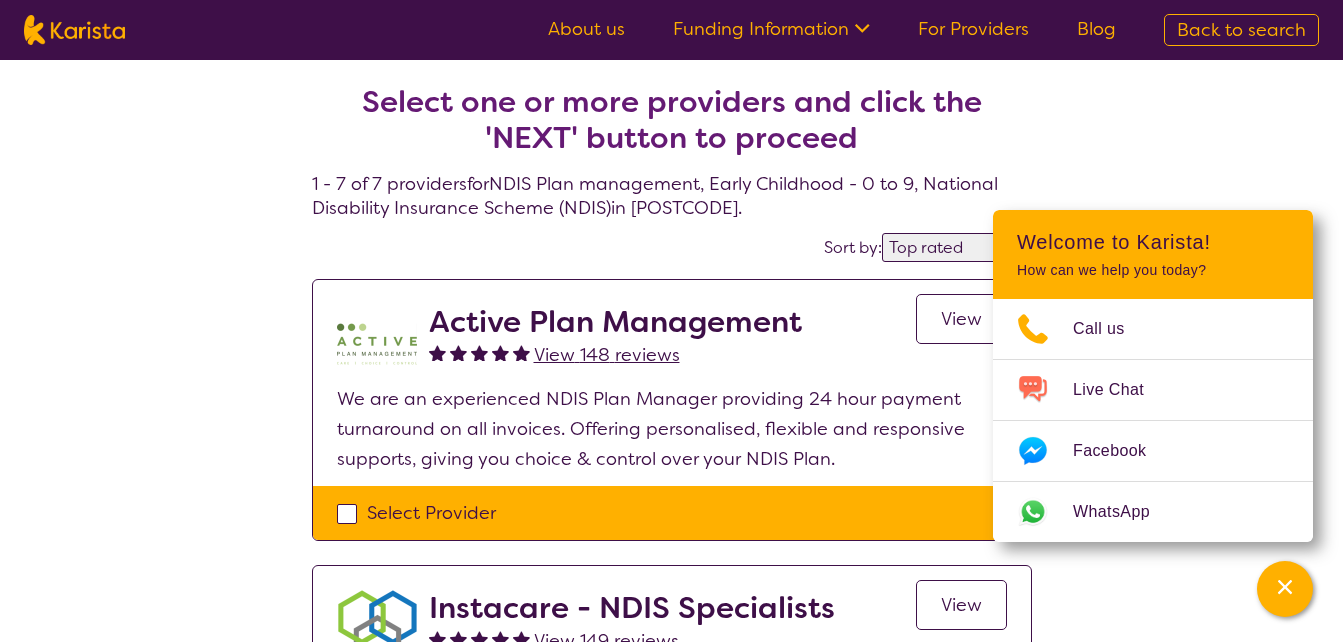 select on "NDIS Plan management" 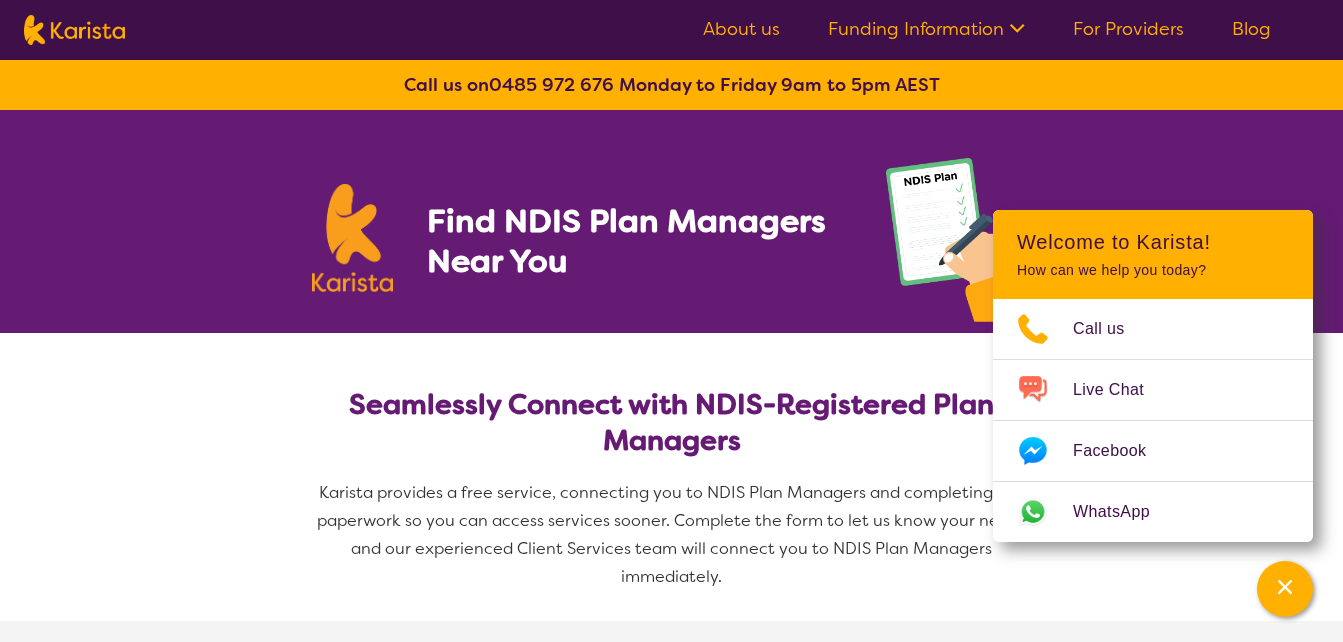 scroll, scrollTop: 500, scrollLeft: 0, axis: vertical 